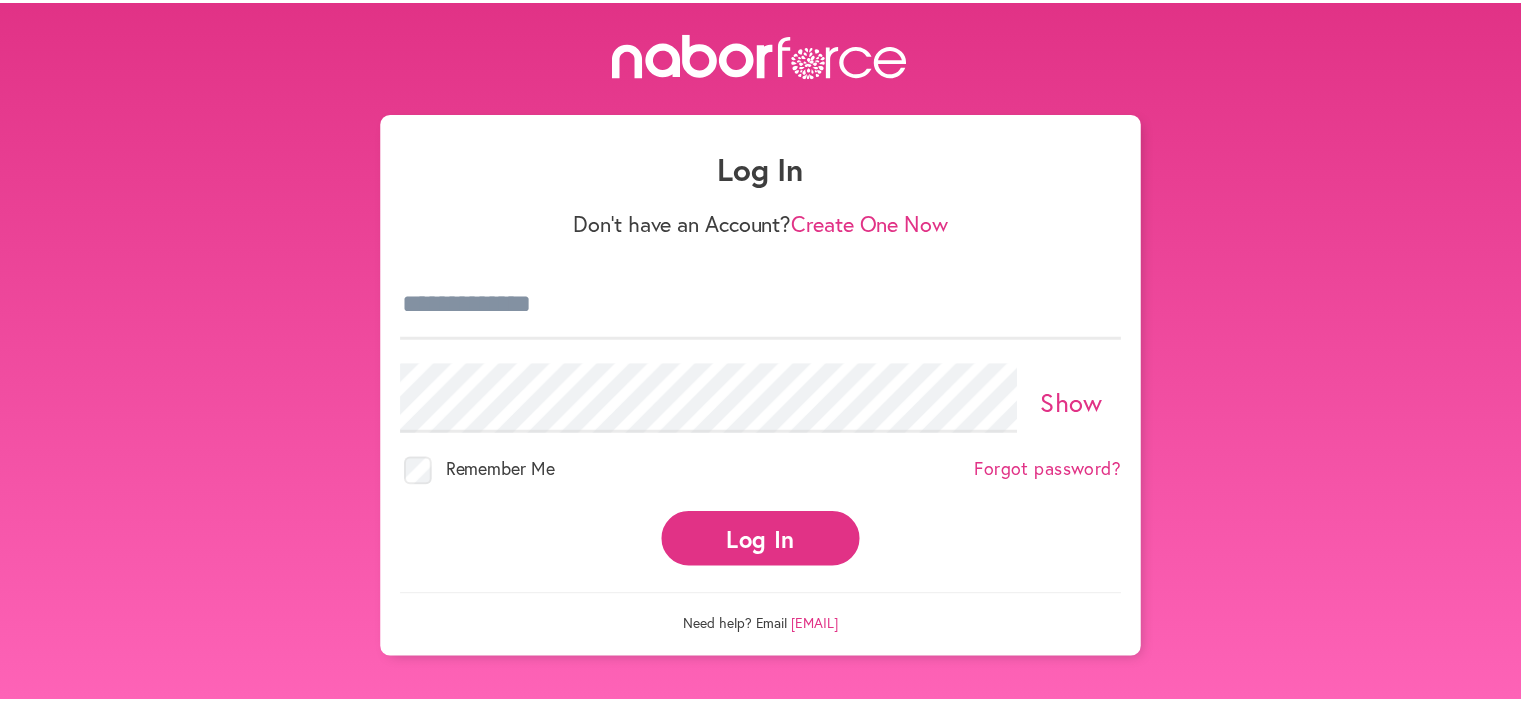 scroll, scrollTop: 0, scrollLeft: 0, axis: both 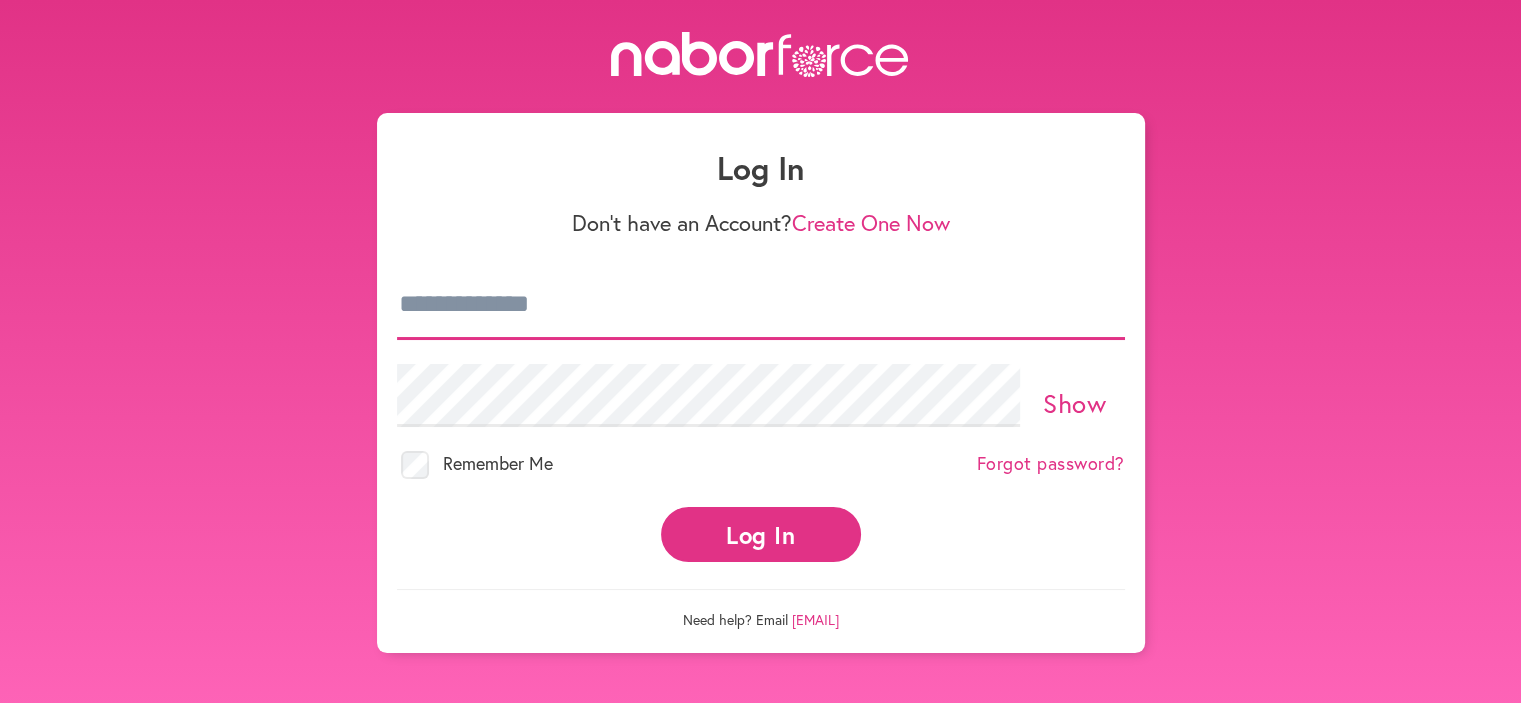 type on "**********" 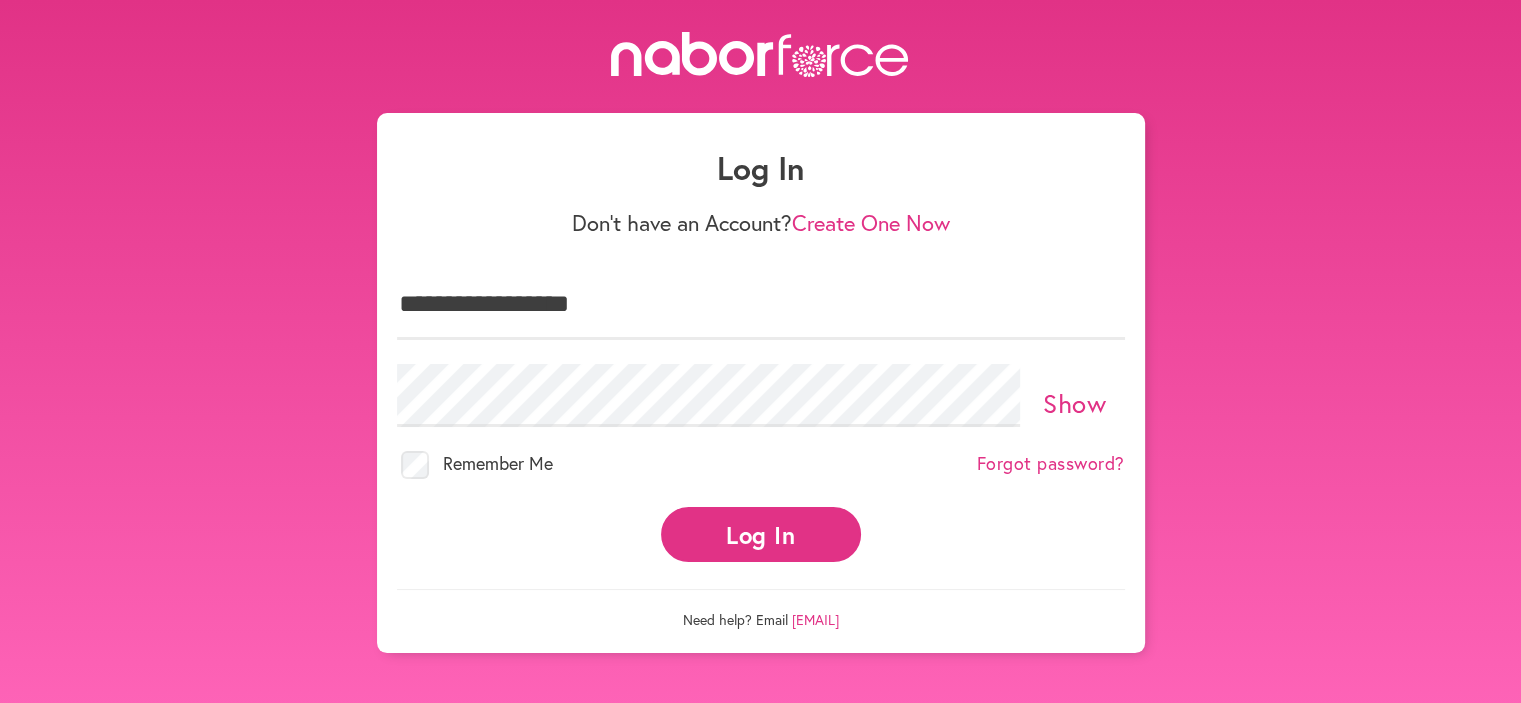 click on "Log In" at bounding box center [761, 534] 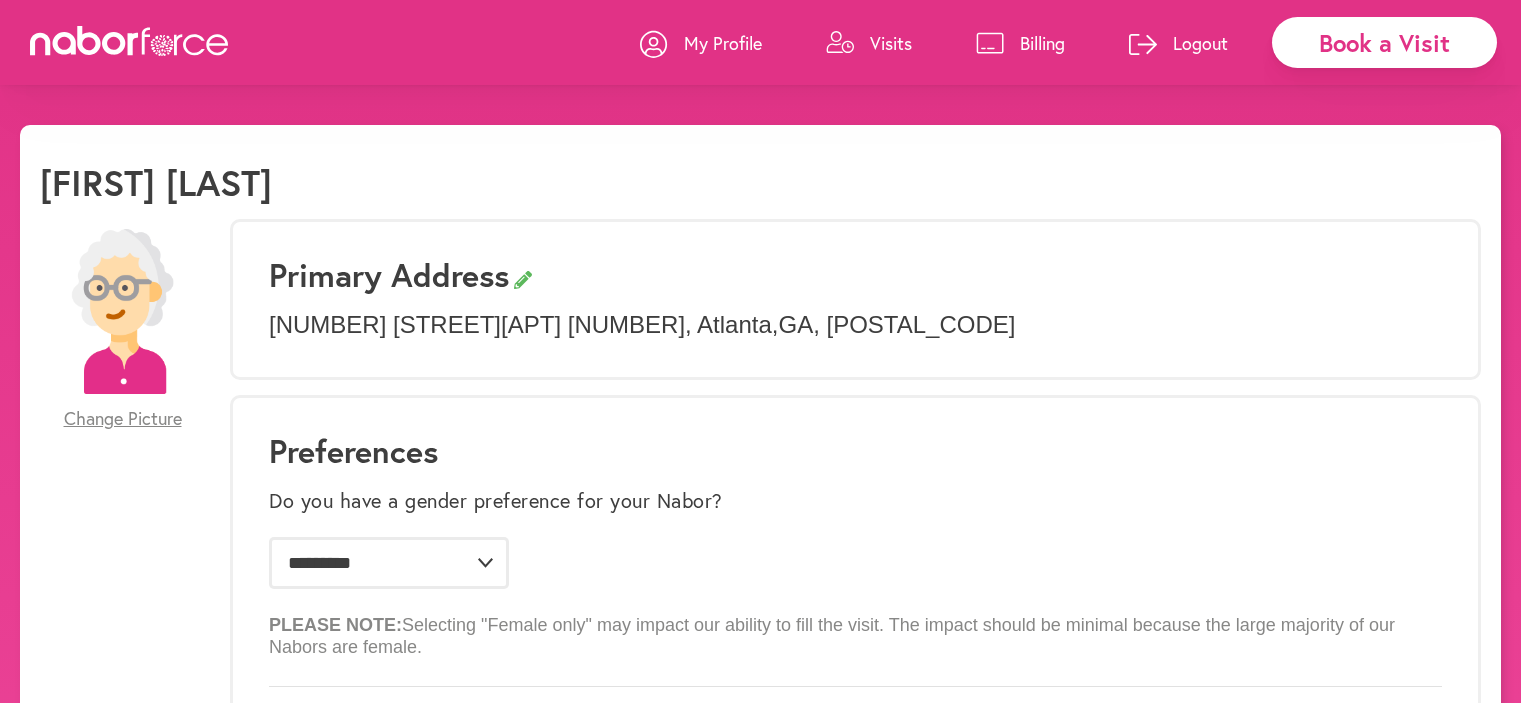 select on "*" 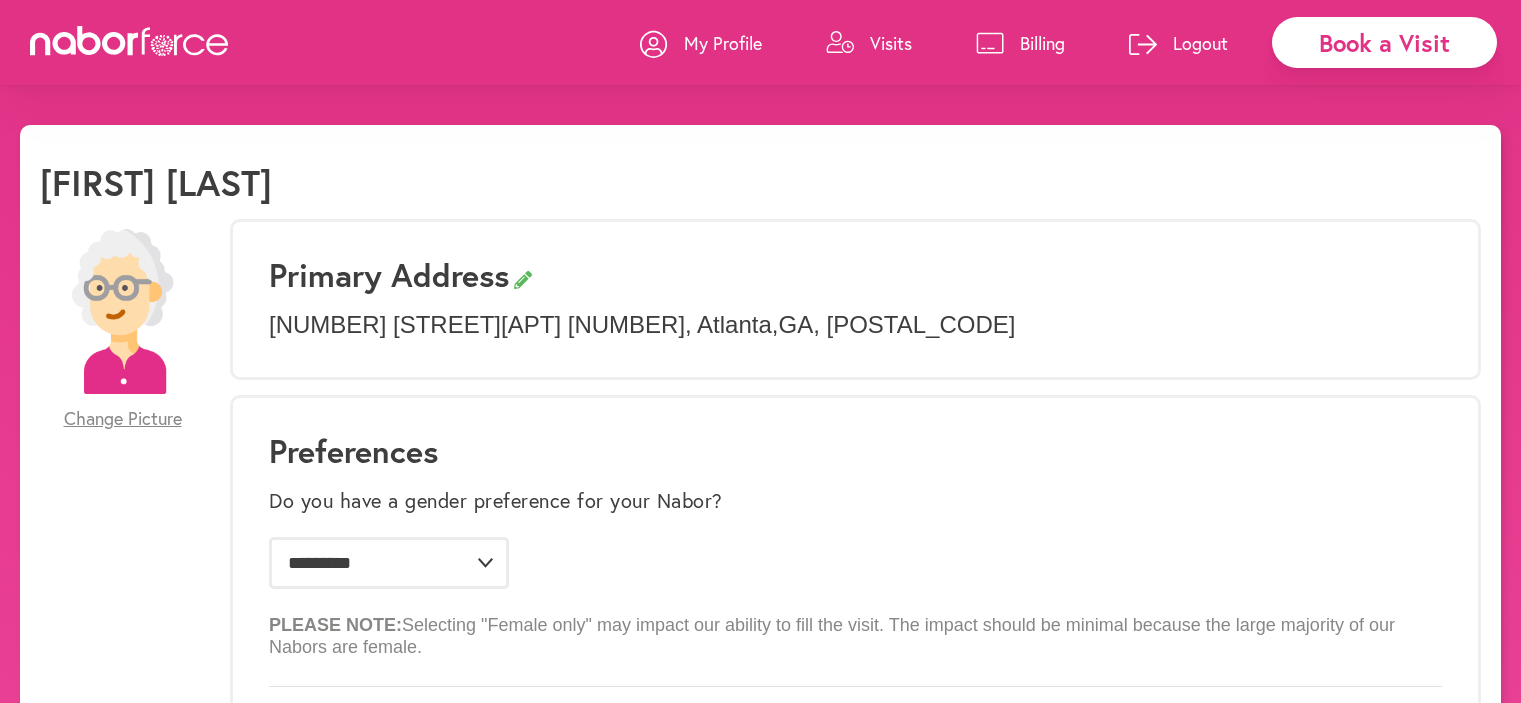 scroll, scrollTop: 0, scrollLeft: 0, axis: both 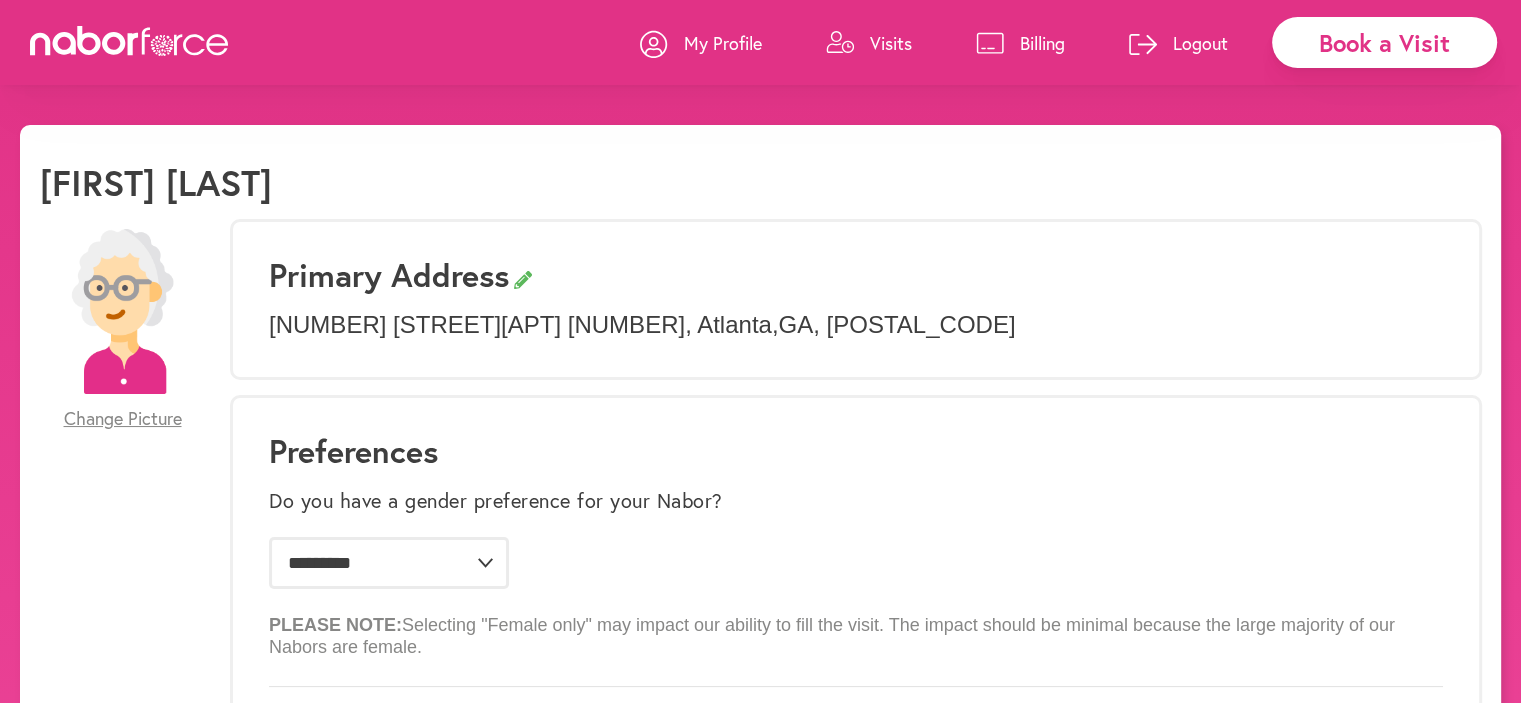 click on "Visits" at bounding box center (891, 43) 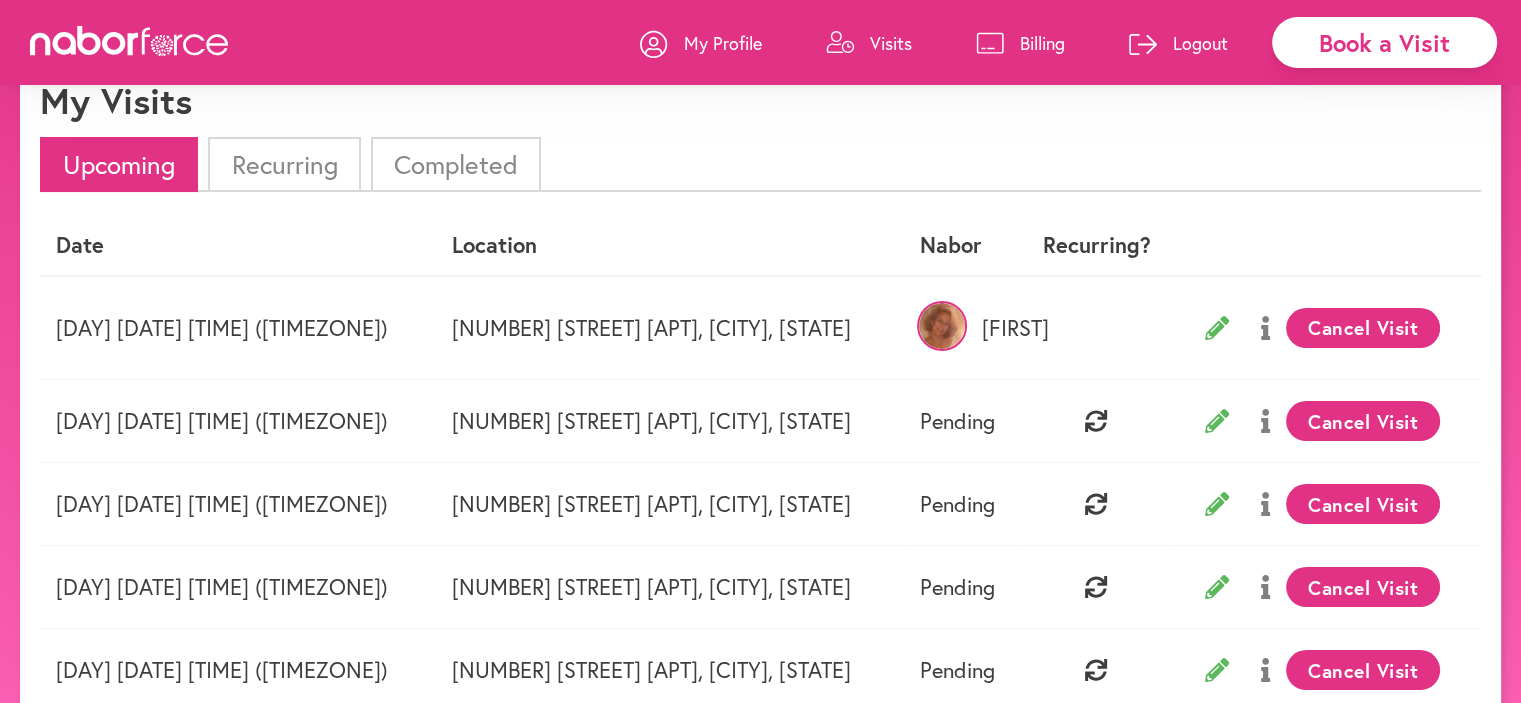 scroll, scrollTop: 64, scrollLeft: 0, axis: vertical 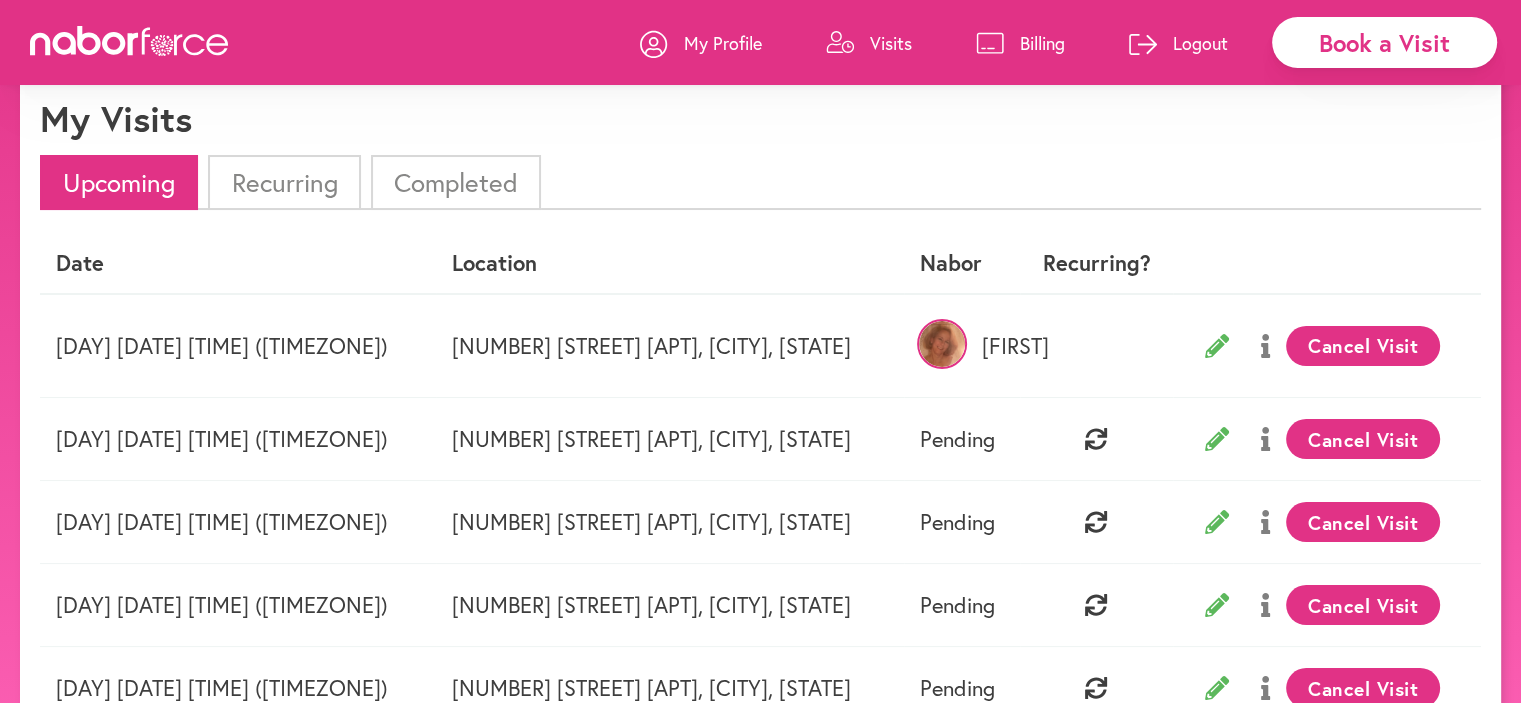 click 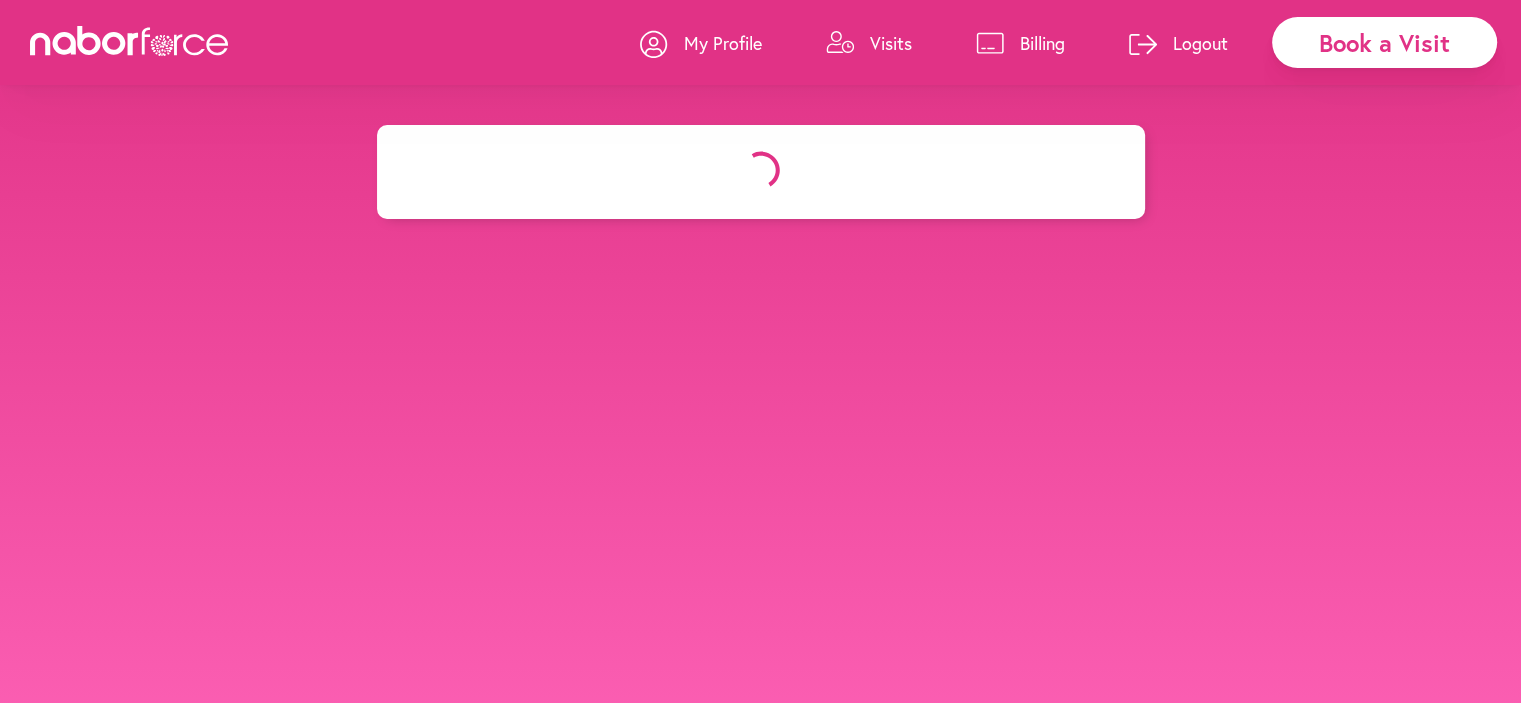 select on "********" 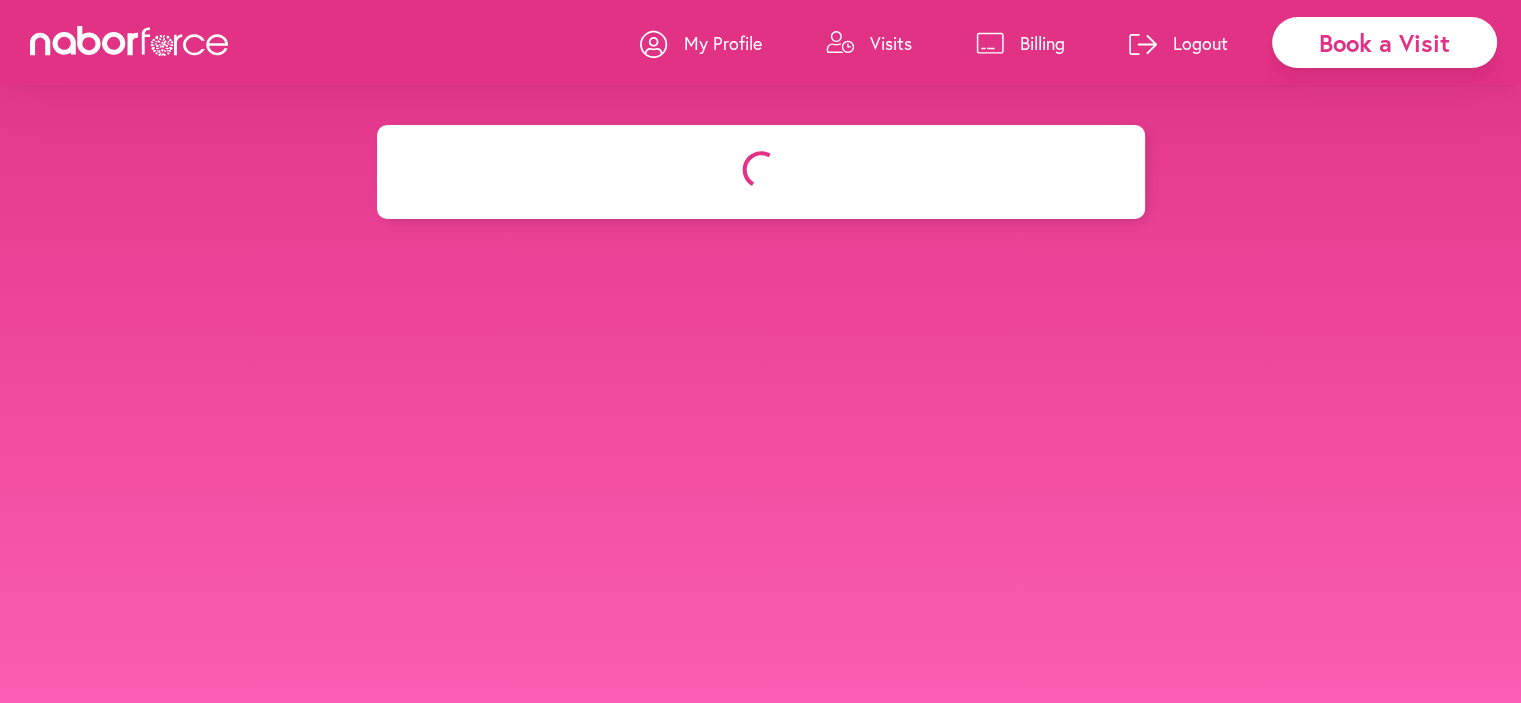 select on "***" 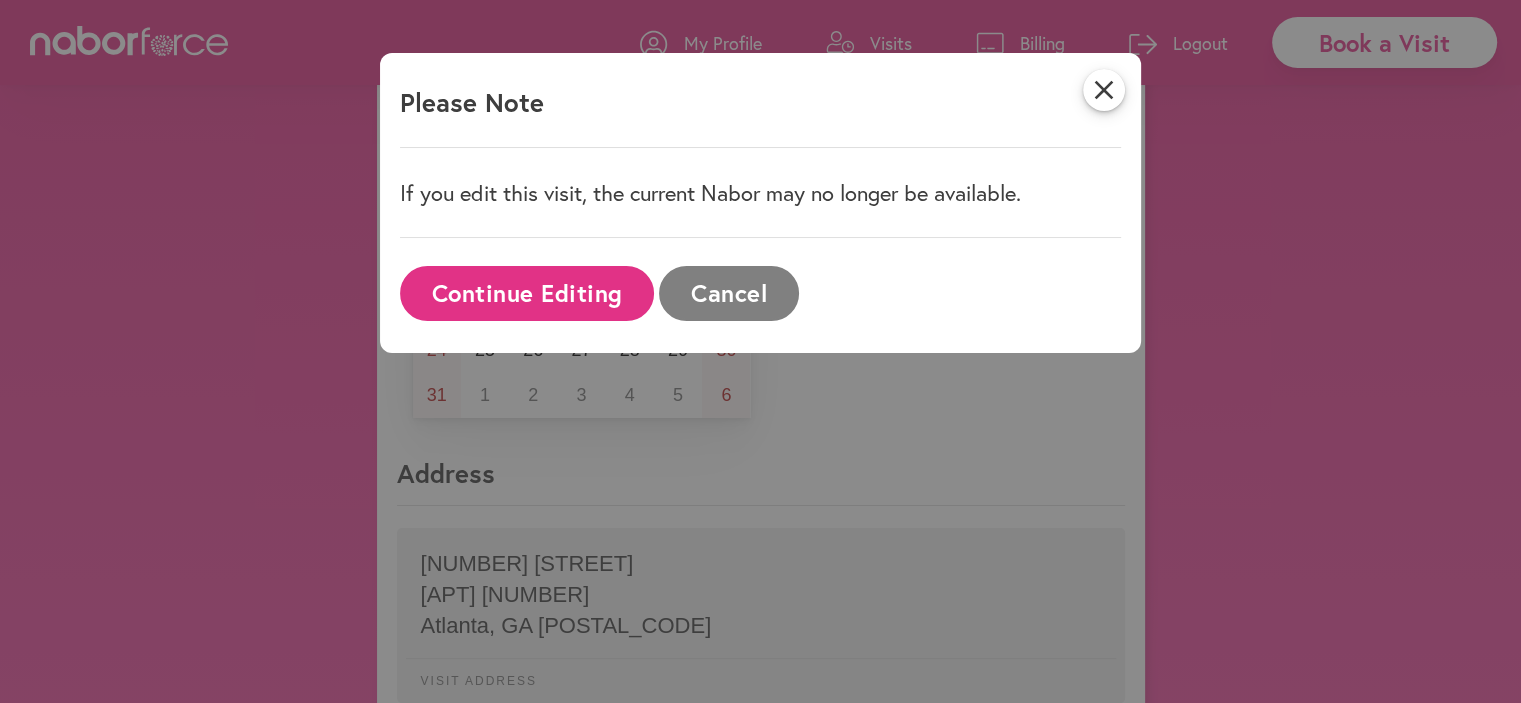 scroll, scrollTop: 230, scrollLeft: 0, axis: vertical 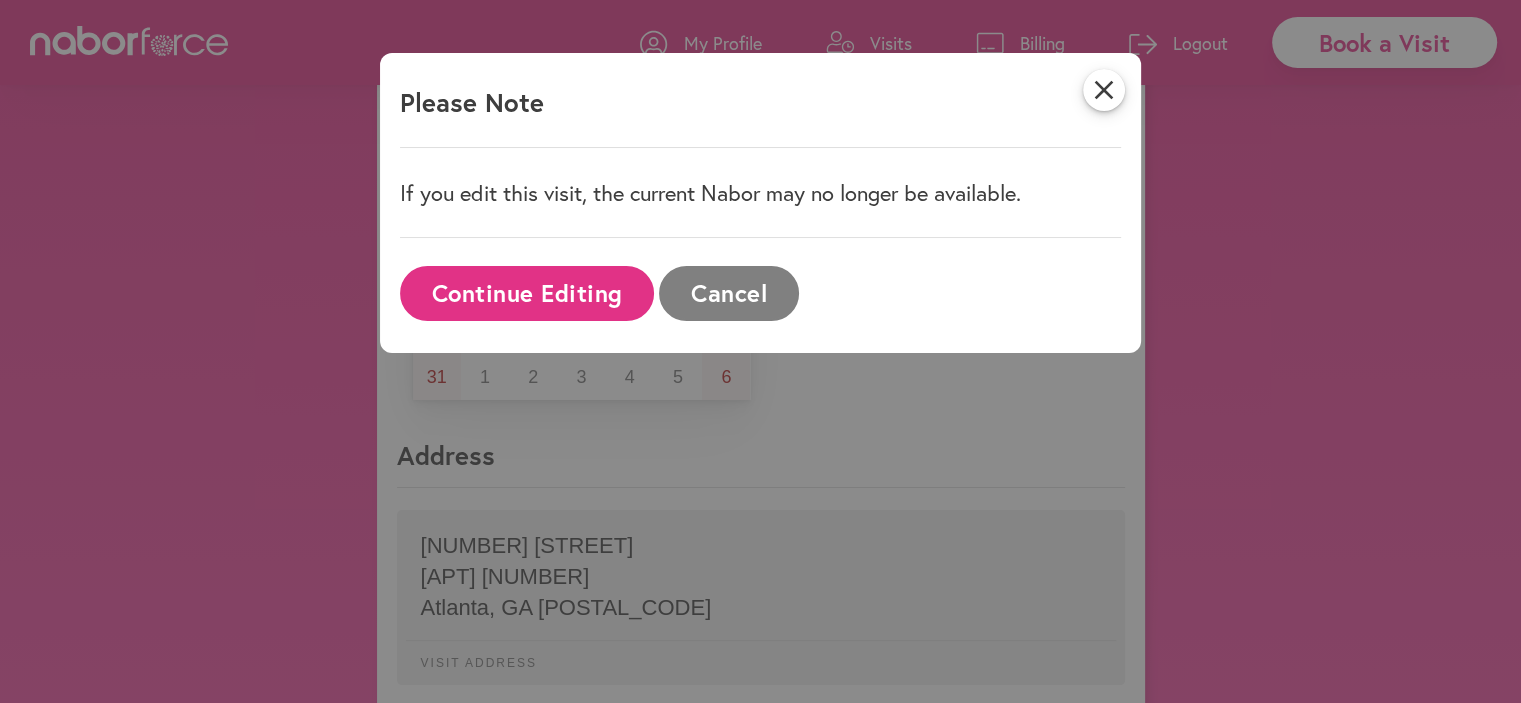 click on "Continue Editing" at bounding box center [527, 293] 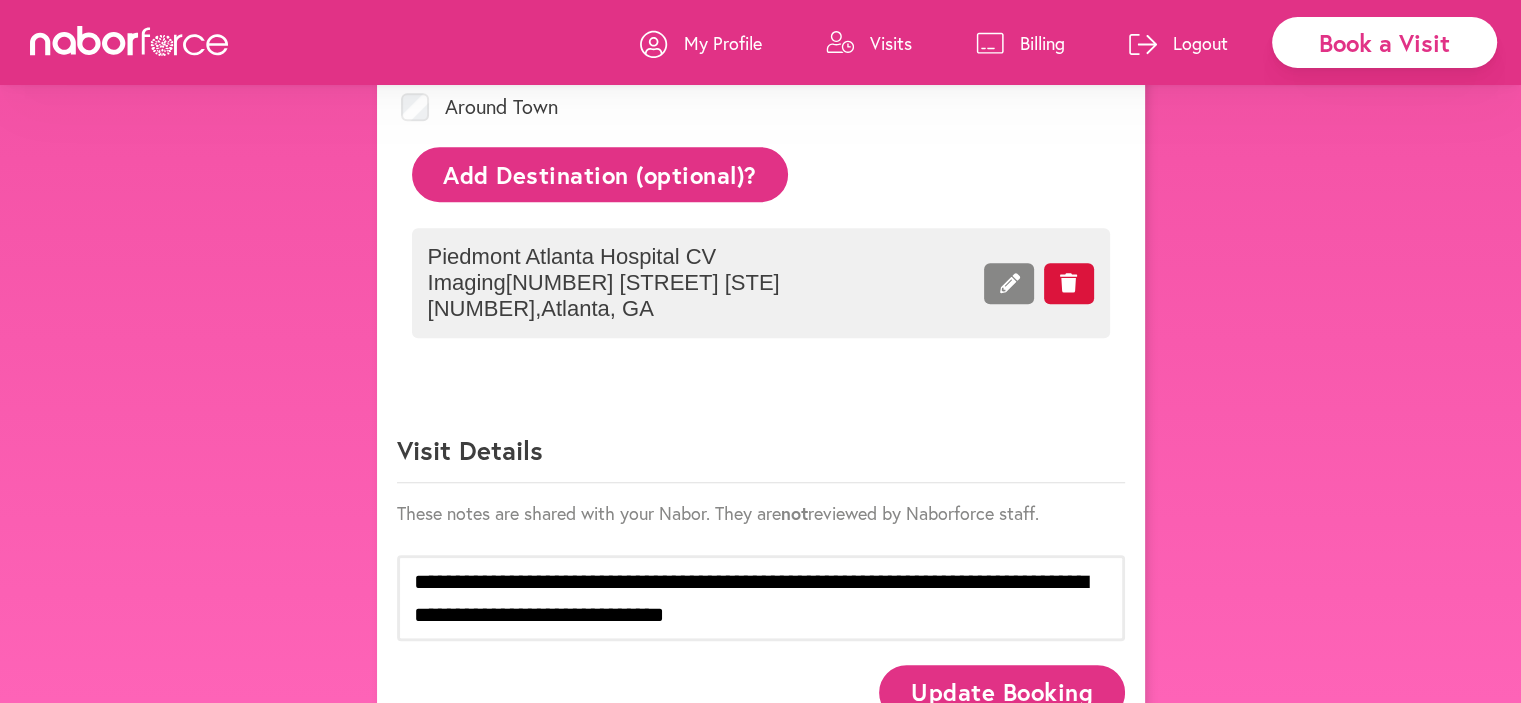 scroll, scrollTop: 1100, scrollLeft: 0, axis: vertical 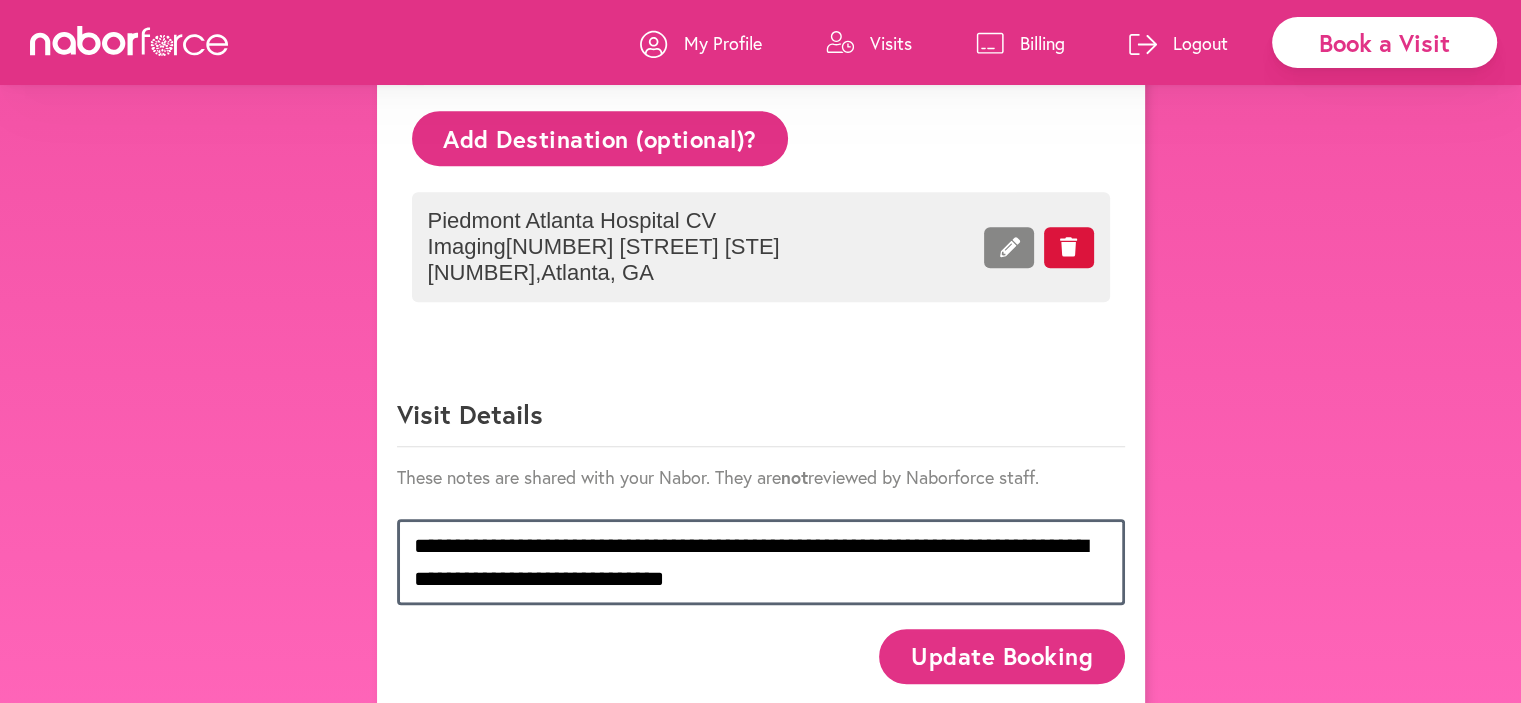 click on "**********" at bounding box center (761, 561) 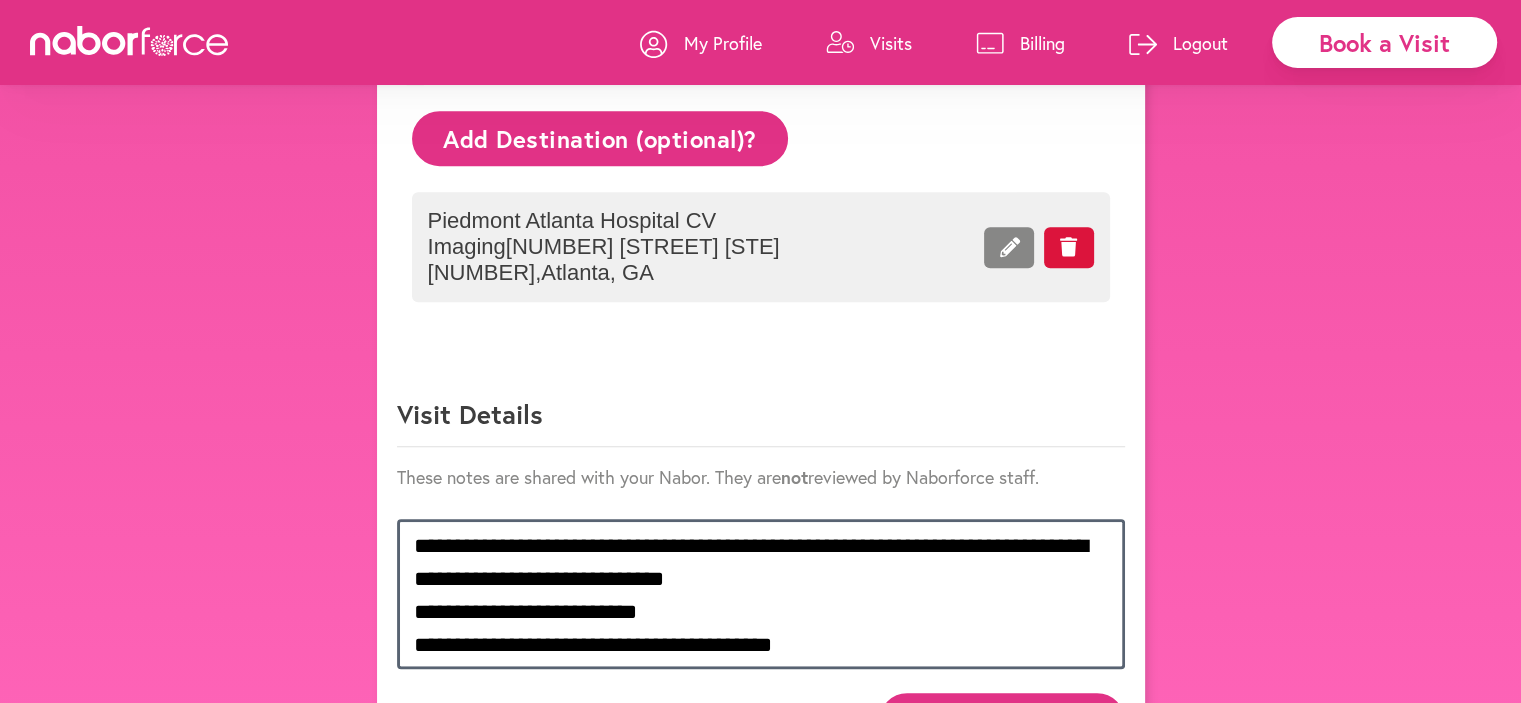 click on "**********" at bounding box center (761, 594) 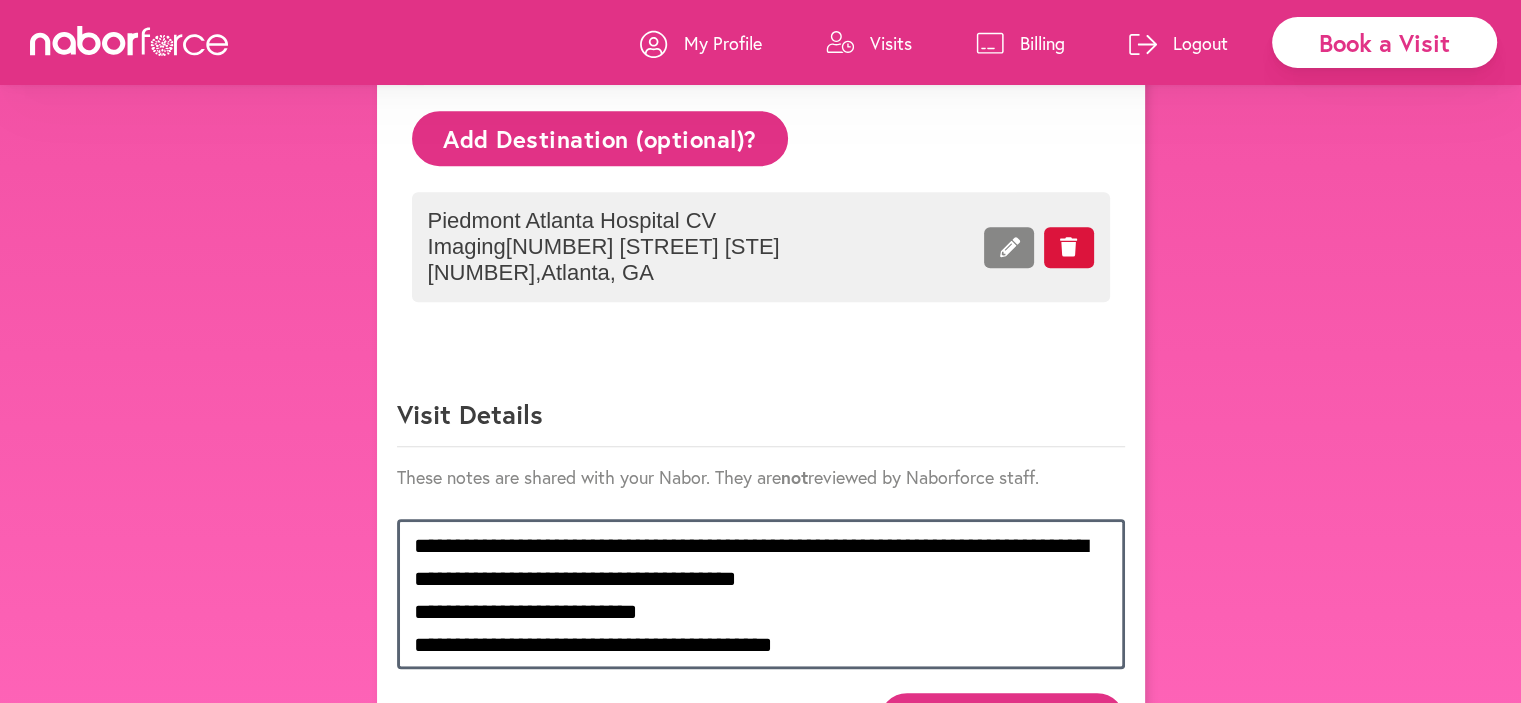 click on "**********" at bounding box center (761, 594) 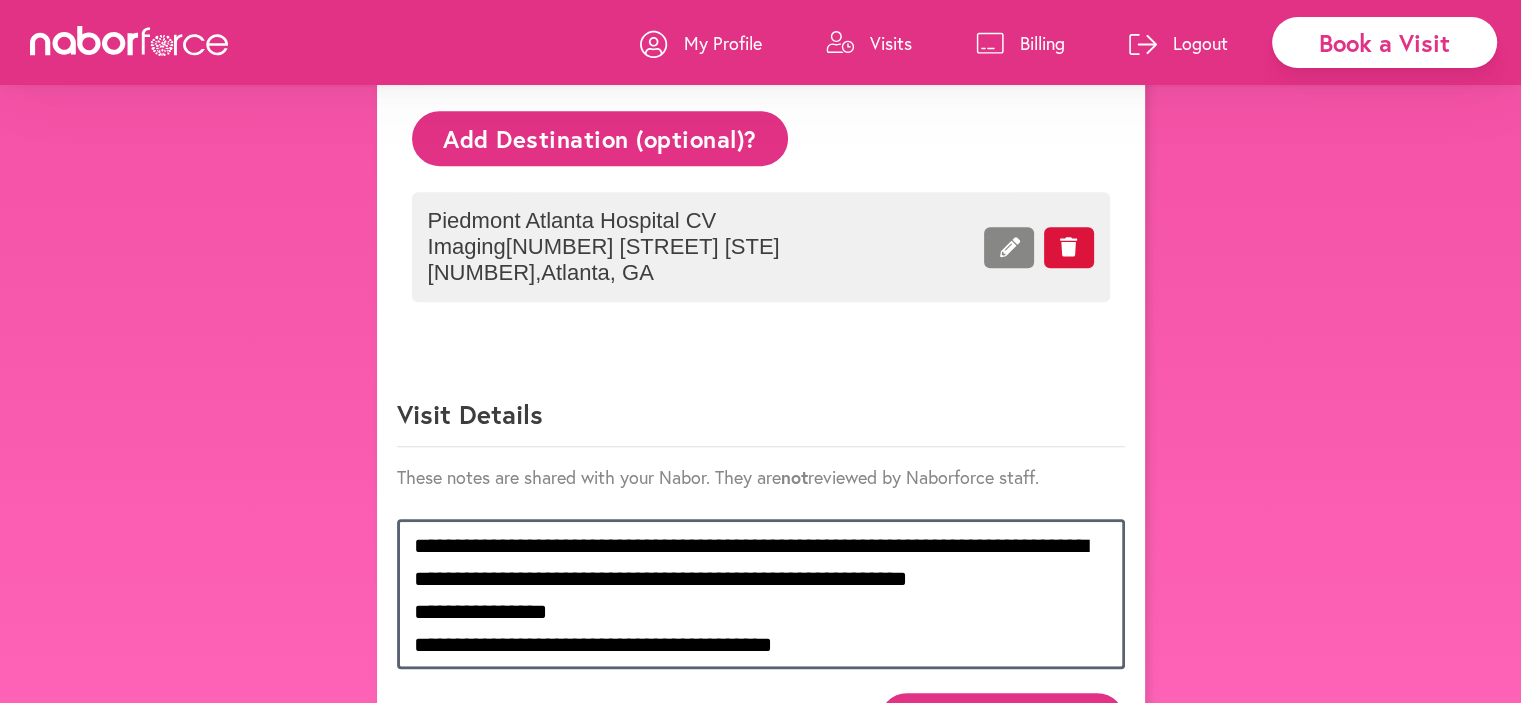 click on "**********" at bounding box center (761, 594) 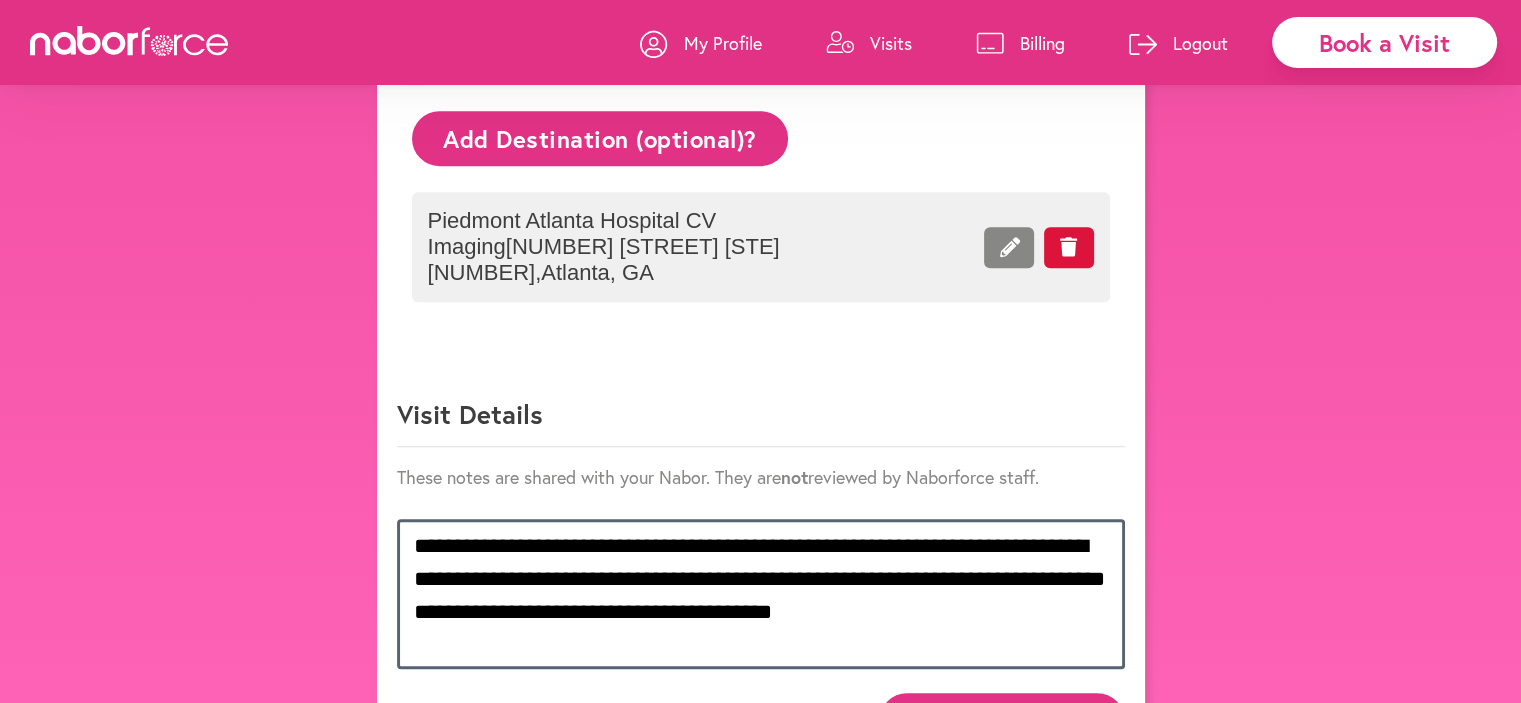 type on "**********" 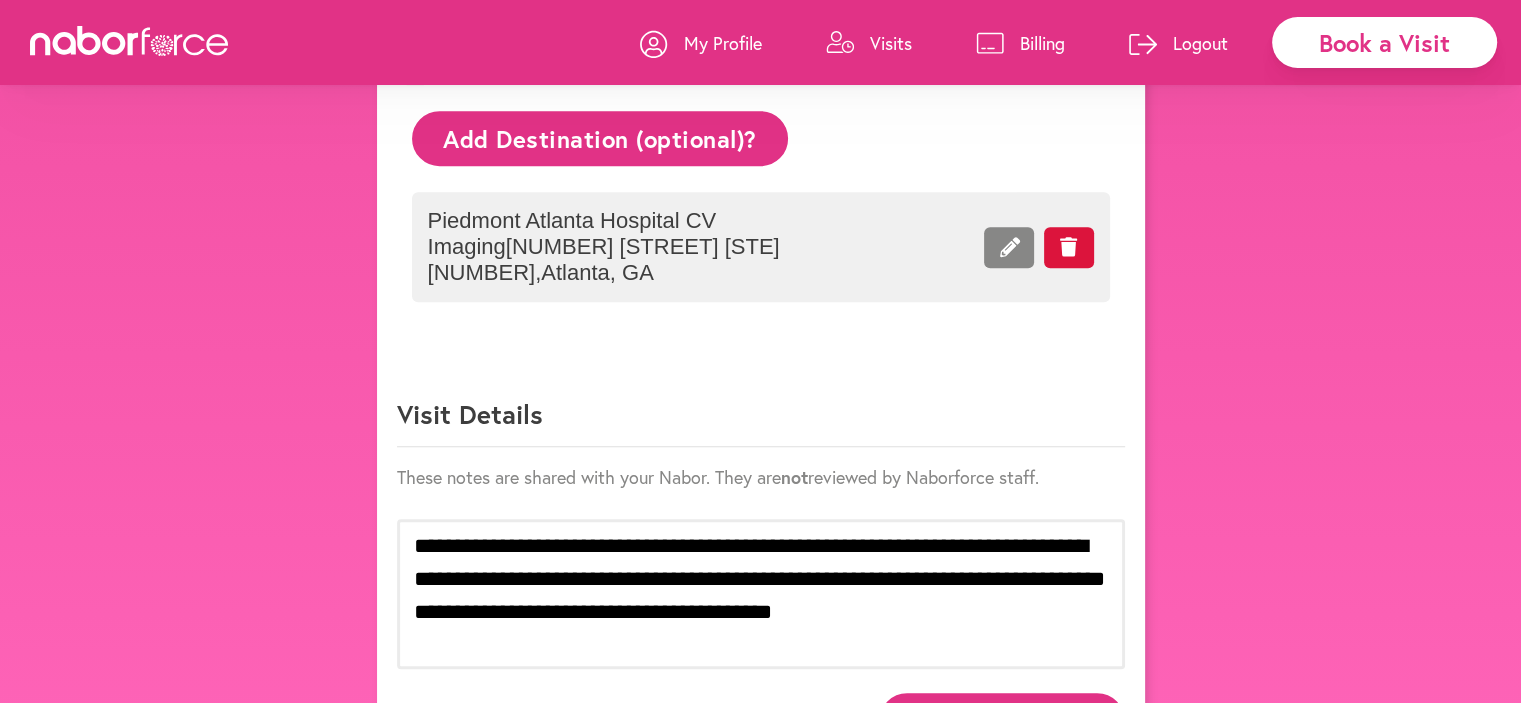 click on "Update Booking" at bounding box center [1001, 720] 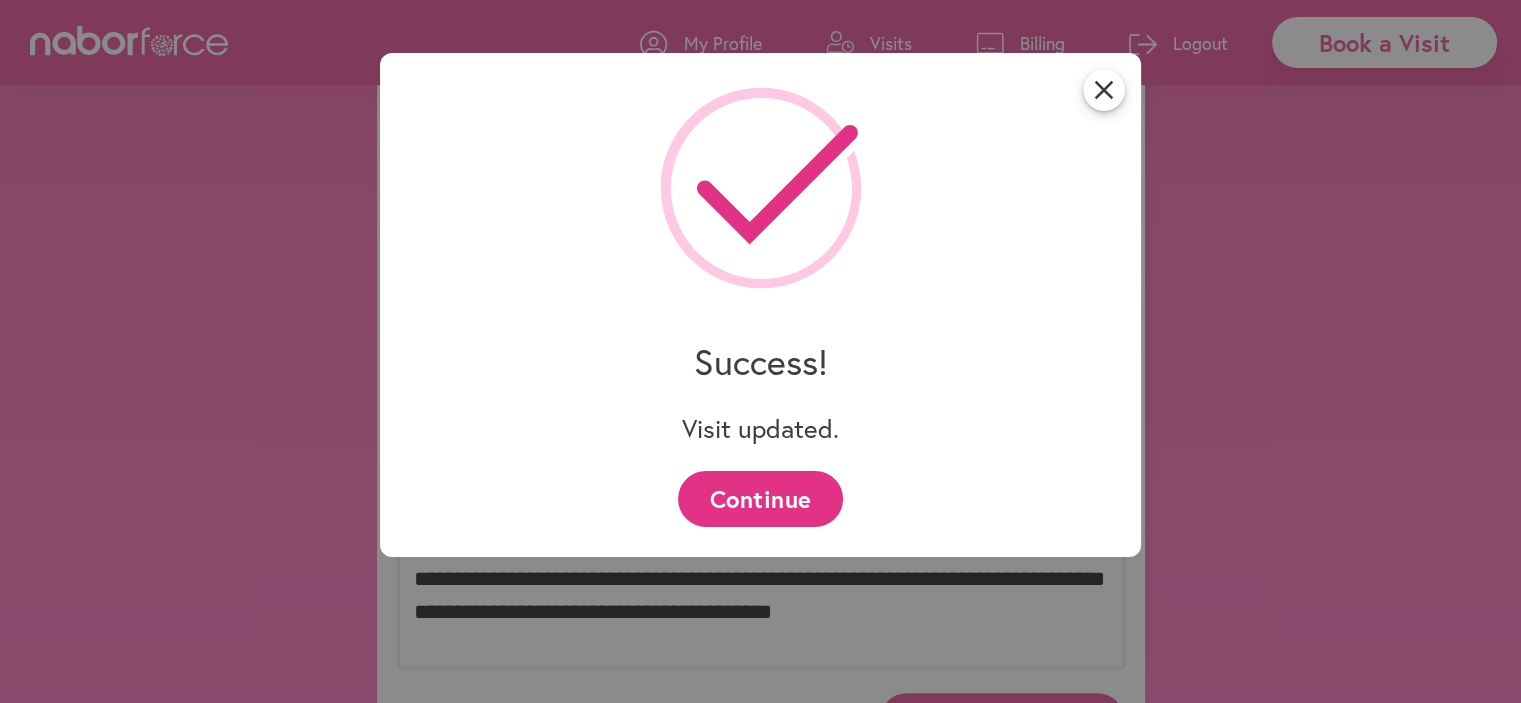 click on "Continue" at bounding box center (760, 498) 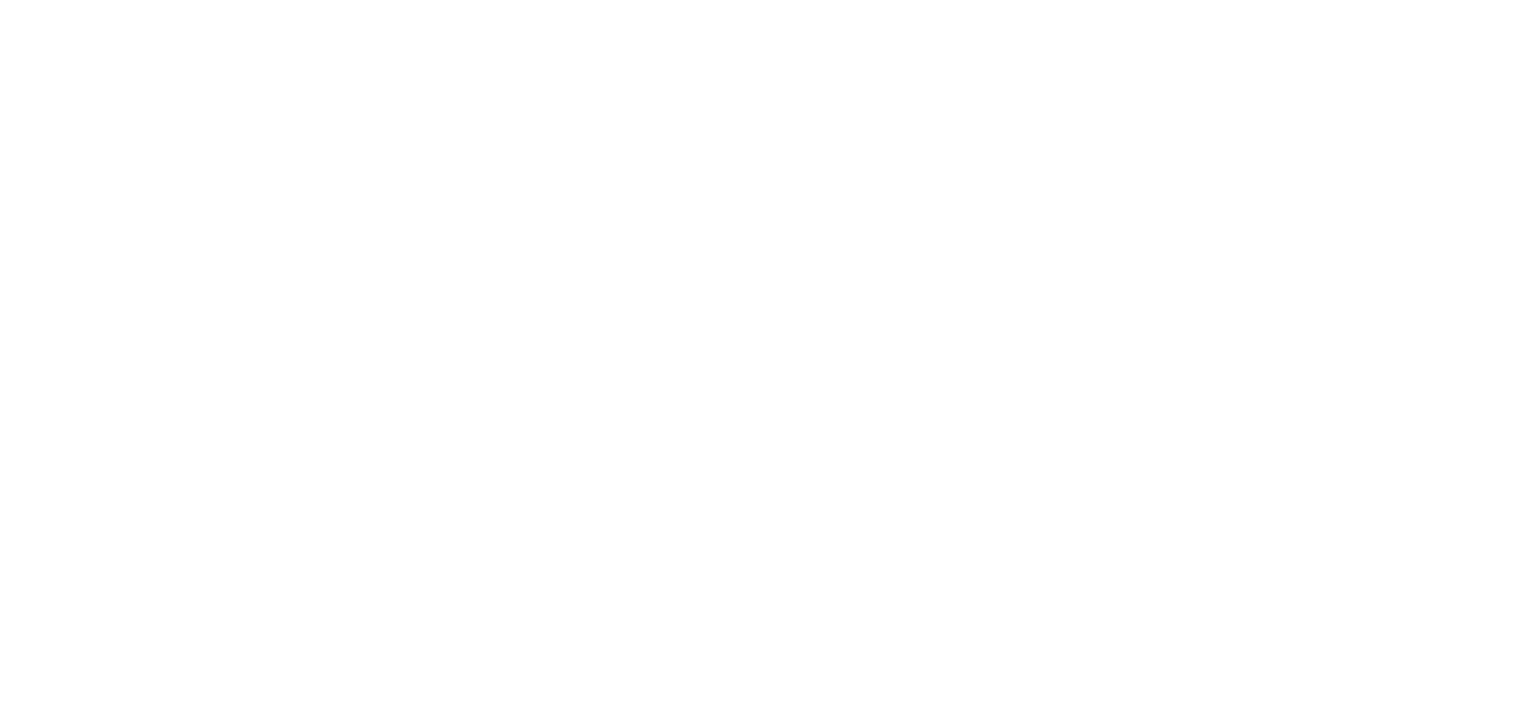 scroll, scrollTop: 0, scrollLeft: 0, axis: both 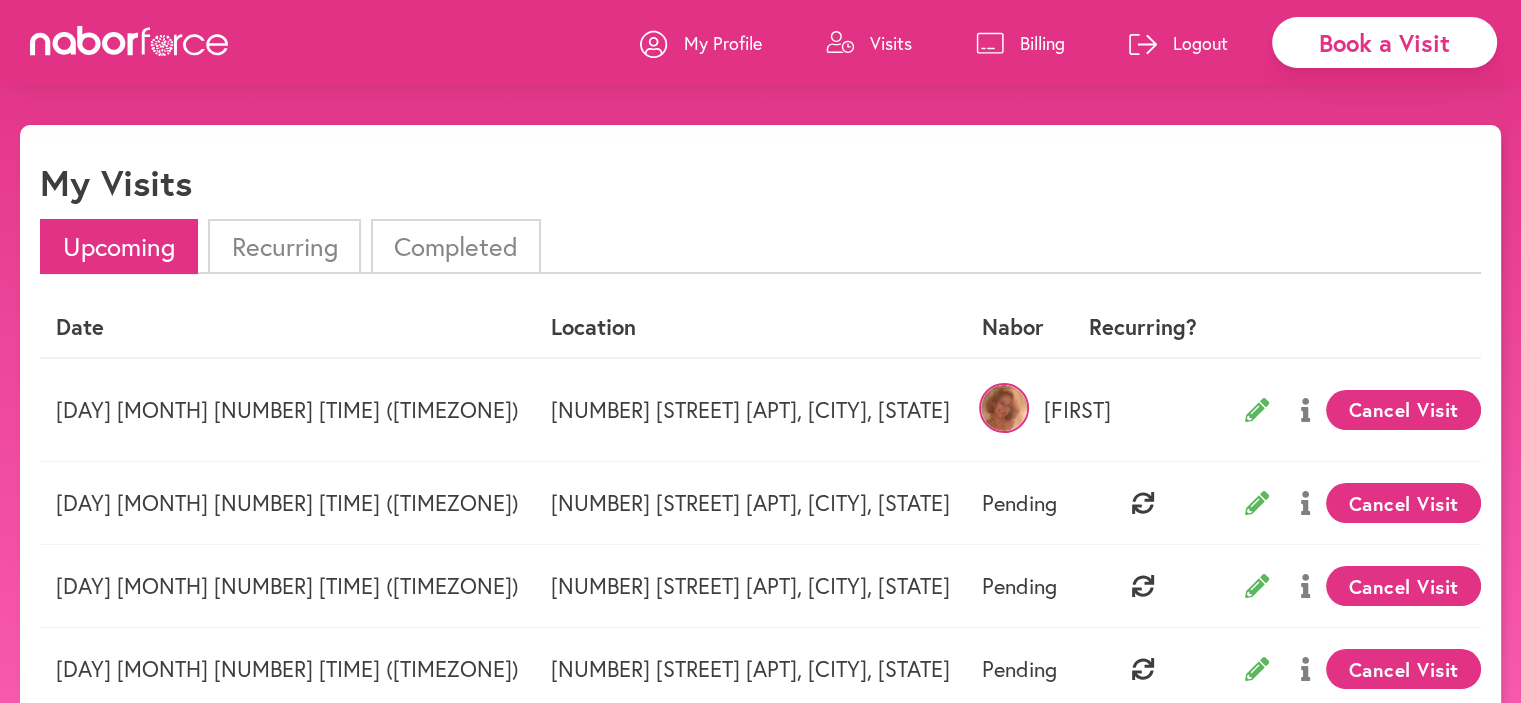 click on "Logout" at bounding box center (1200, 43) 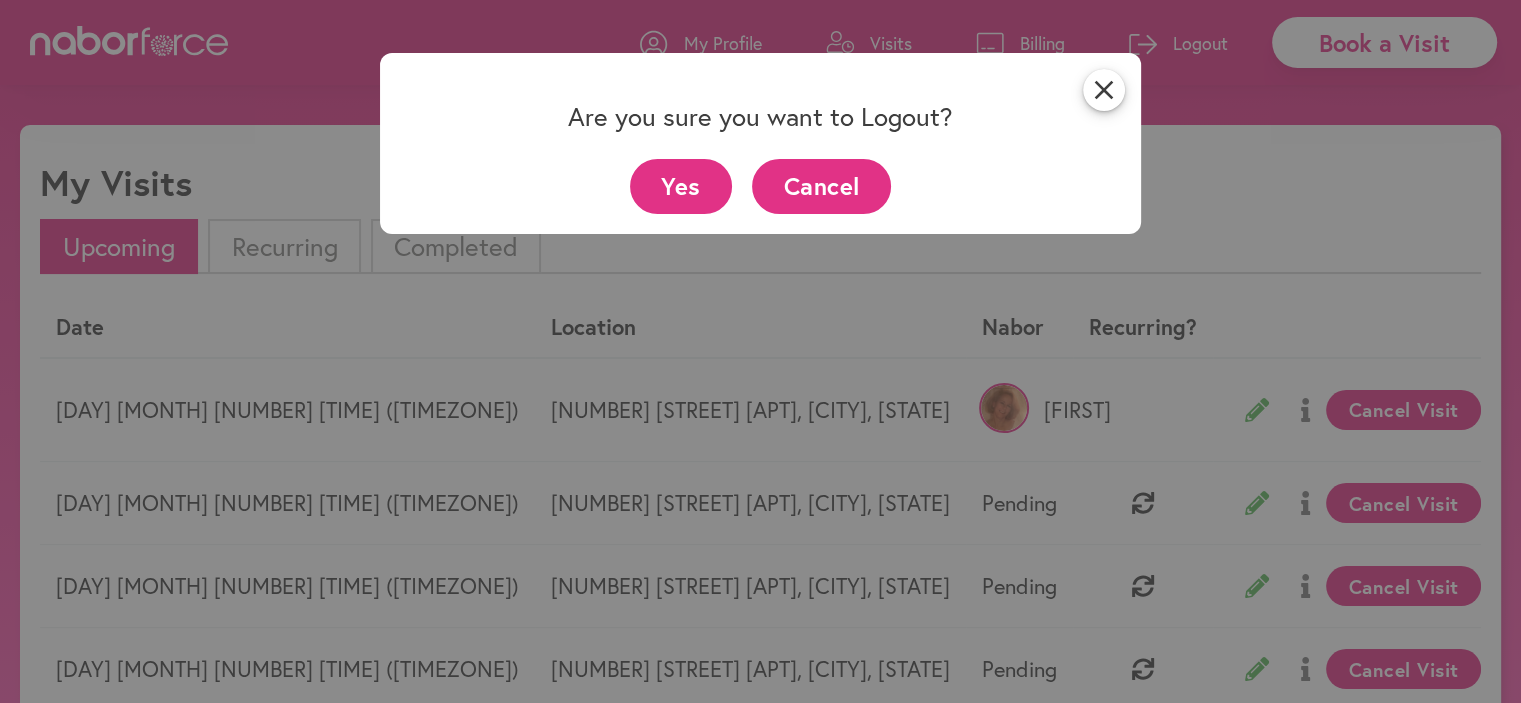 click on "Yes" at bounding box center (681, 186) 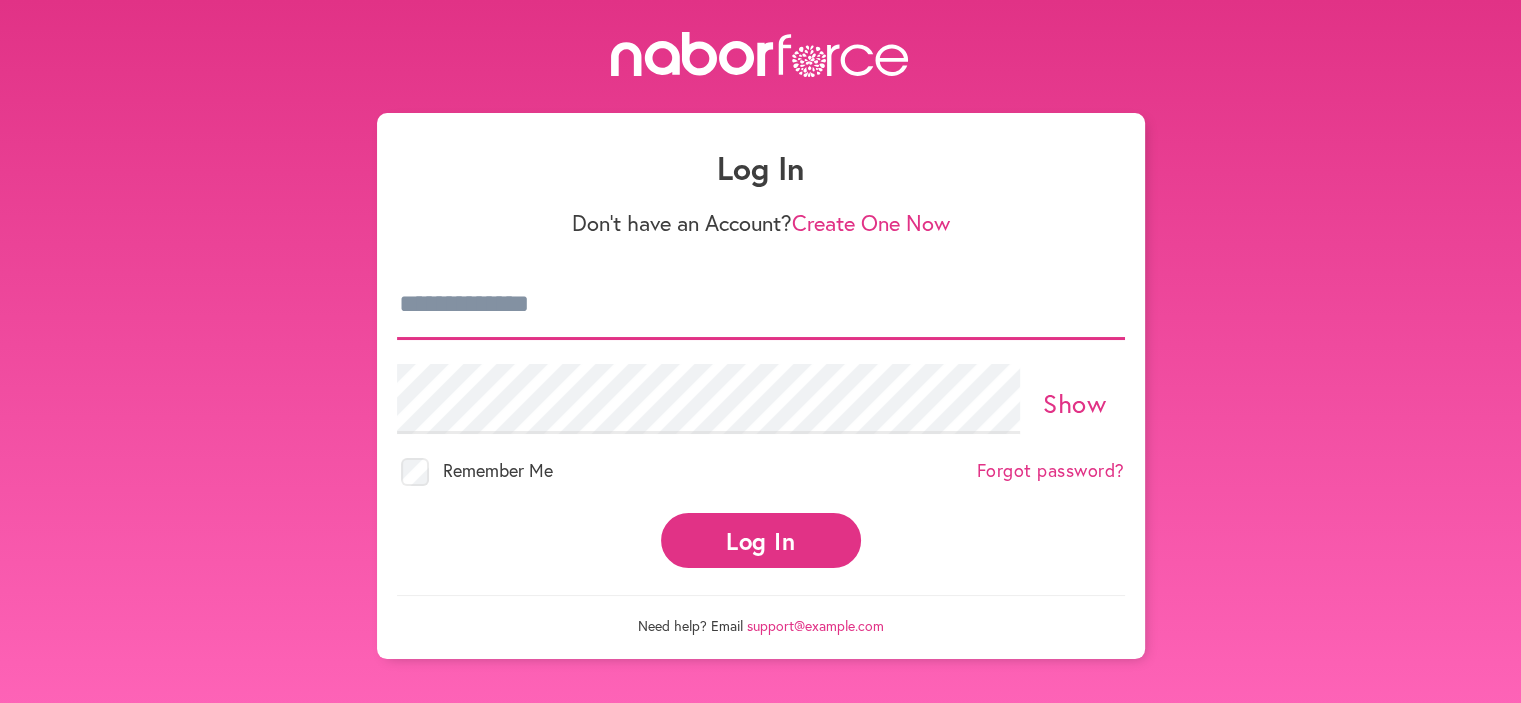 type on "**********" 